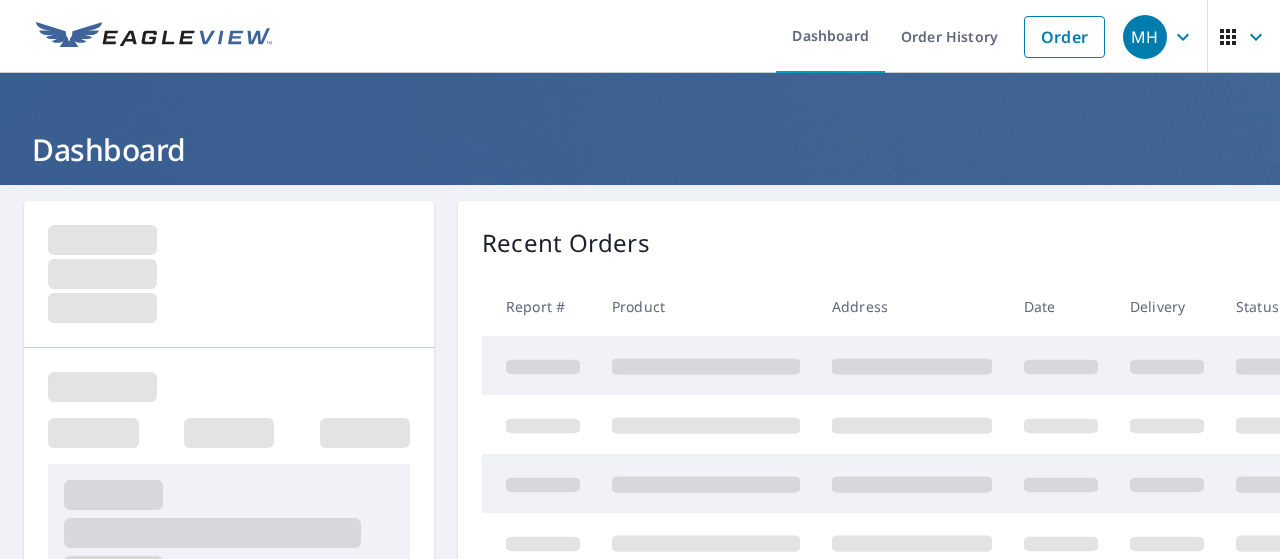 scroll, scrollTop: 0, scrollLeft: 0, axis: both 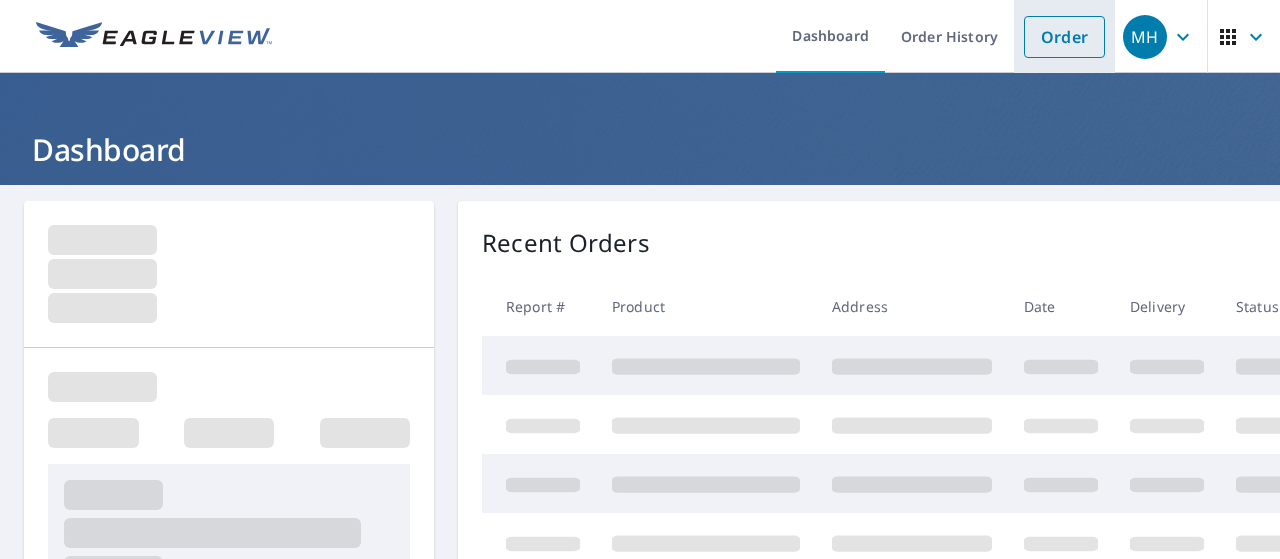 click on "Order" at bounding box center [1064, 37] 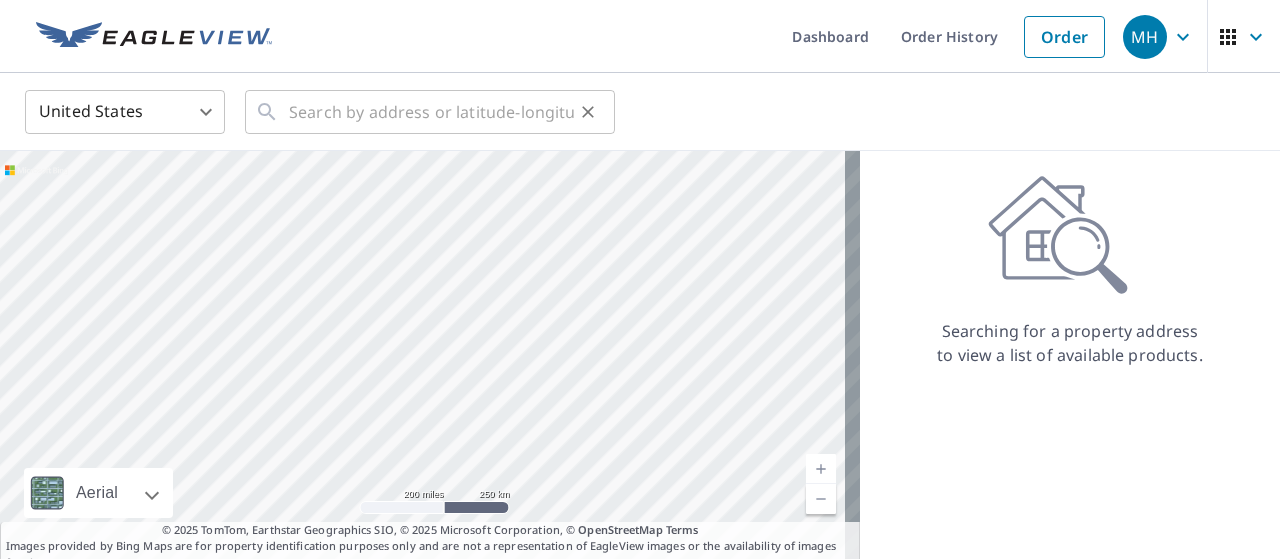 click on "​" at bounding box center [430, 112] 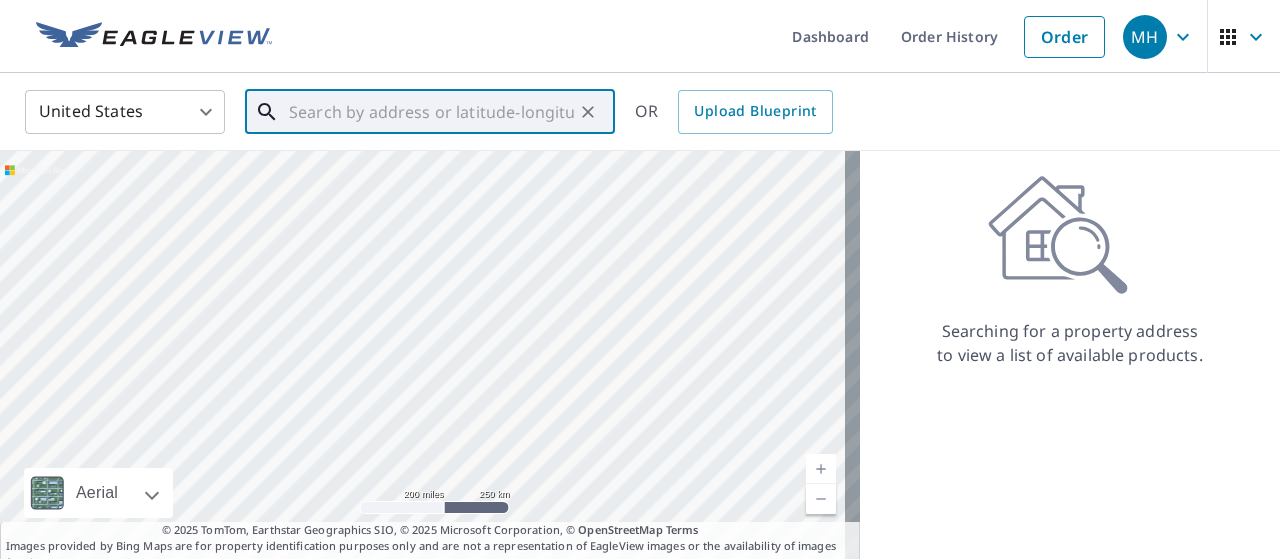 type on "1" 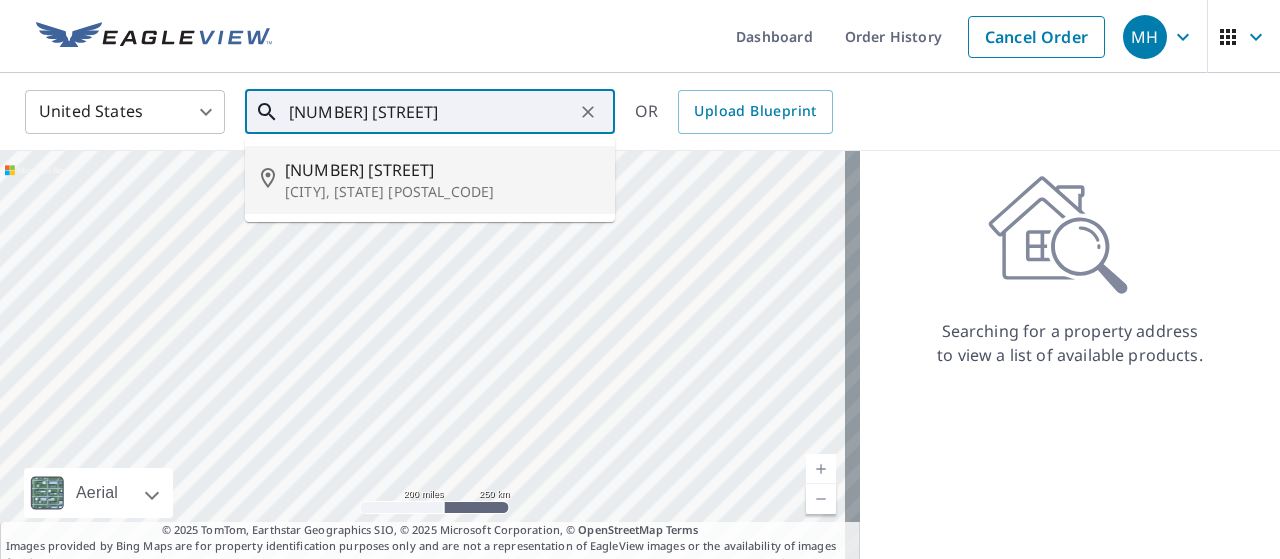 click on "[CITY], [STATE] [POSTAL_CODE]" at bounding box center (442, 192) 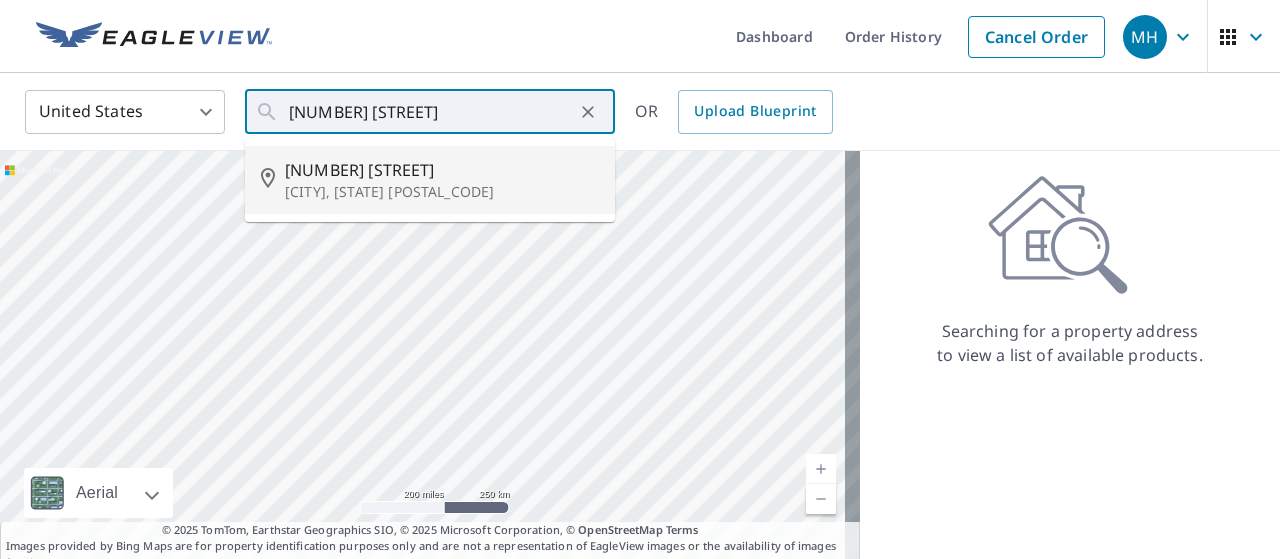 type on "[NUMBER] [STREET] [CITY], [STATE] [POSTAL_CODE]" 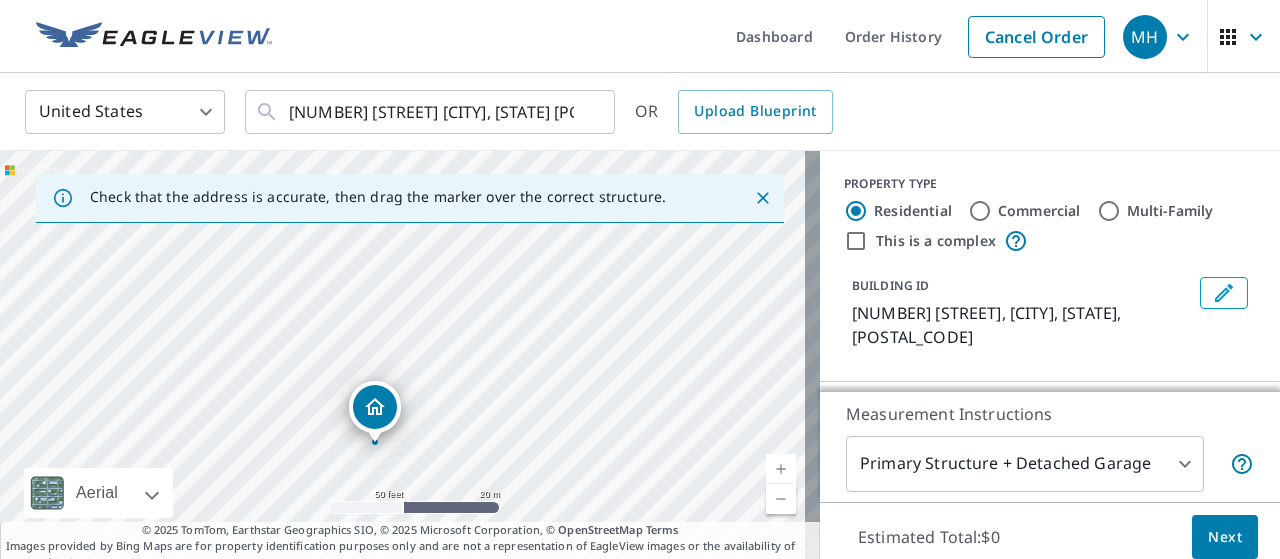 drag, startPoint x: 418, startPoint y: 305, endPoint x: 433, endPoint y: 449, distance: 144.77914 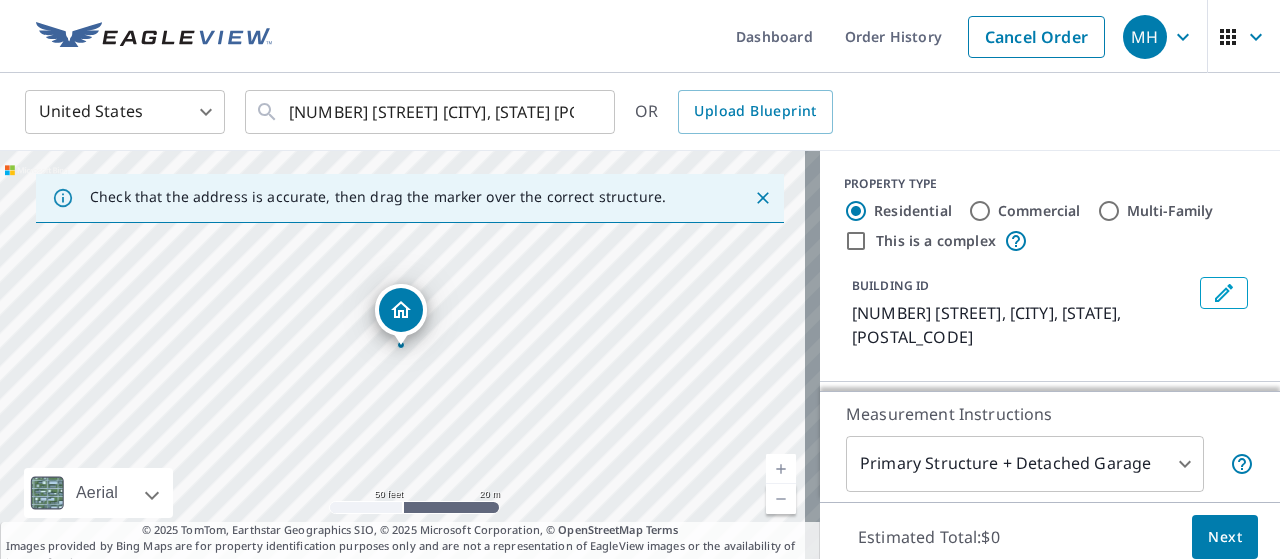drag, startPoint x: 447, startPoint y: 421, endPoint x: 486, endPoint y: 332, distance: 97.16995 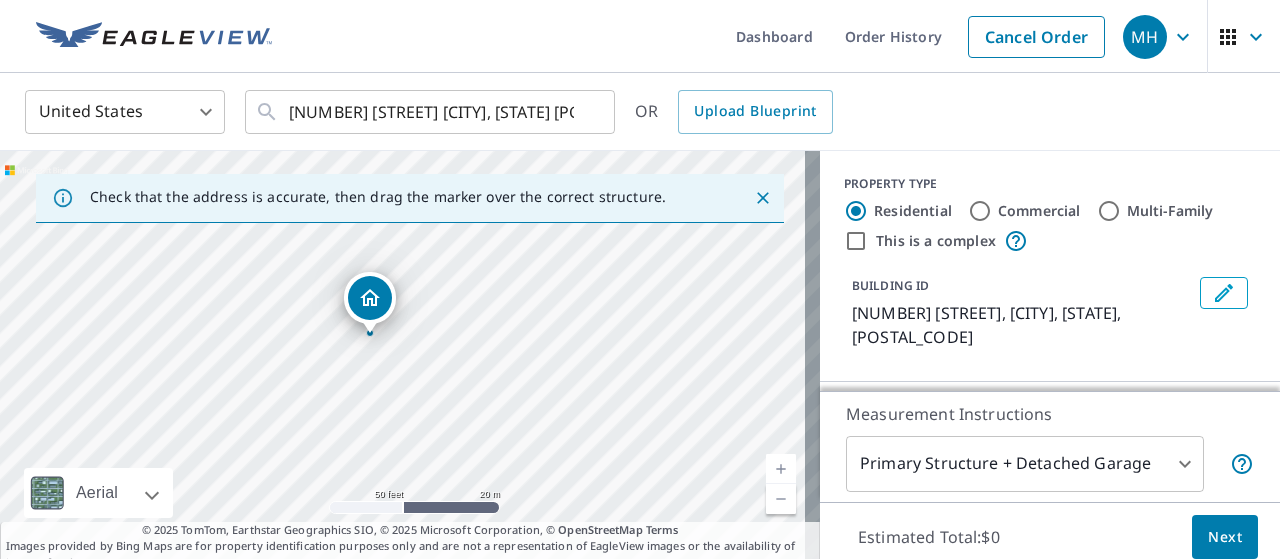 drag, startPoint x: 540, startPoint y: 286, endPoint x: 509, endPoint y: 274, distance: 33.24154 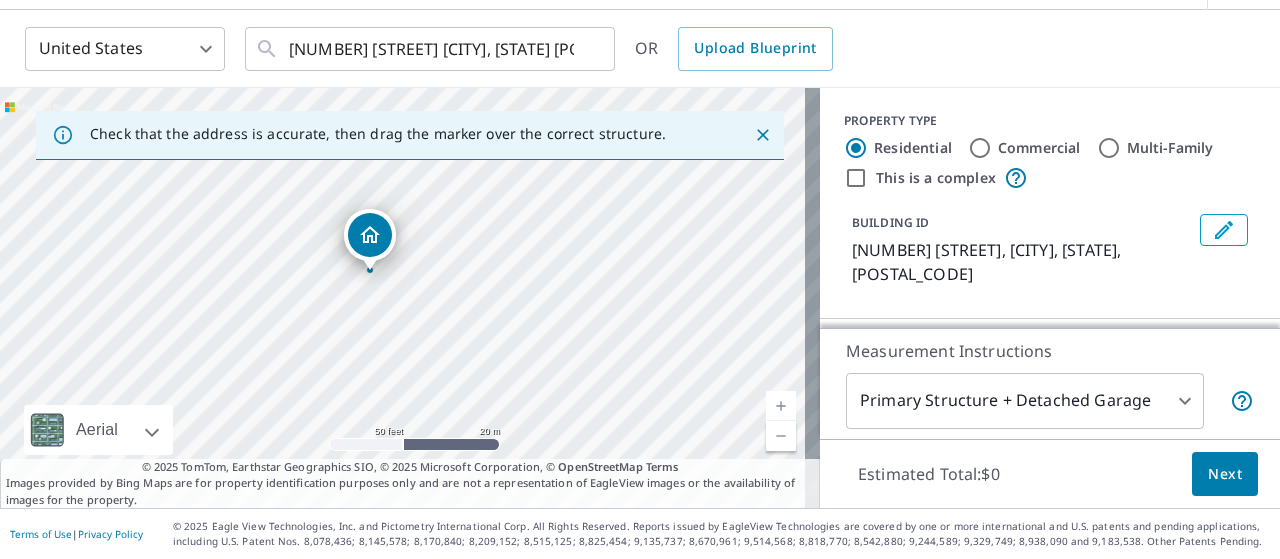 click on "MH MH
Dashboard Order History Cancel Order MH United States US ​ [NUMBER] [STREET] [CITY], [STATE] [POSTAL_CODE] ​ OR Upload Blueprint Check that the address is accurate, then drag the marker over the correct structure. [NUMBER] [STREET] [CITY], [STATE] [POSTAL_CODE] Aerial Road A standard road map Aerial A detailed look from above Labels Labels 50 feet 20 m © 2025 TomTom, © Vexcel Imaging, © 2025 Microsoft Corporation,  © OpenStreetMap Terms © 2025 TomTom, Earthstar Geographics SIO, © 2025 Microsoft Corporation, ©   OpenStreetMap   Terms Images provided by Bing Maps are for property identification purposes only and are not a representation of EagleView images or the availability of images for the property. PROPERTY TYPE Residential Commercial Multi-Family This is a complex BUILDING ID [NUMBER] [STREET], [CITY], [STATE], [POSTAL_CODE] Full House Products New Full House™ $105 Roof Products New Premium $32.75 - $87 QuickSquares™ $18 Gutter $13.75 Bid Perfect™ $18 Solar Products New Inform Essentials+ $63.25 $79" at bounding box center (640, 279) 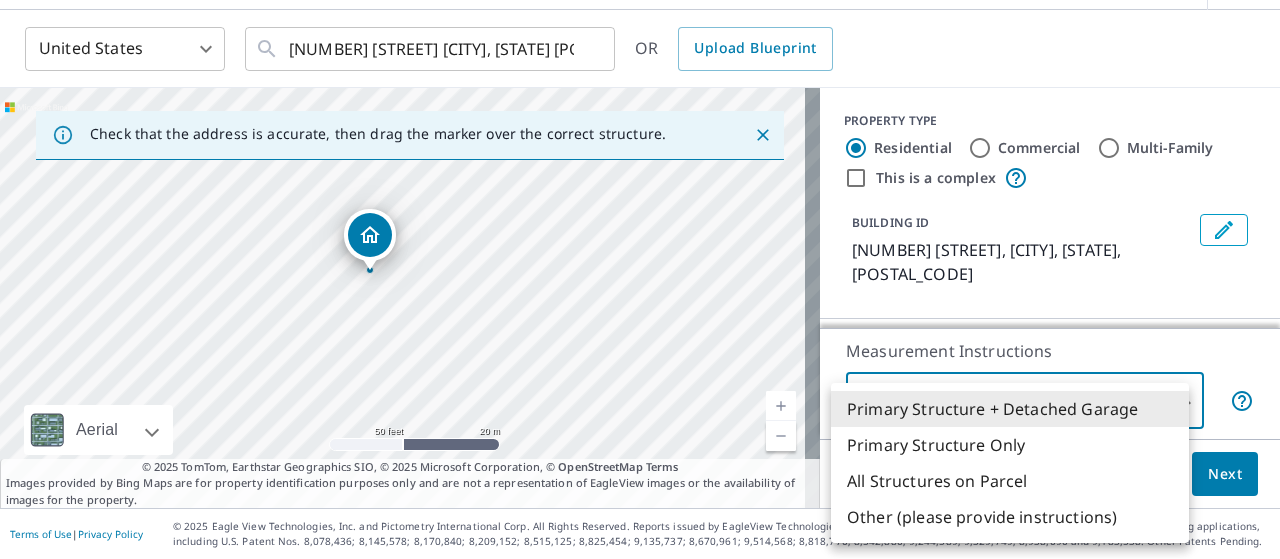 click on "Primary Structure Only" at bounding box center (1010, 445) 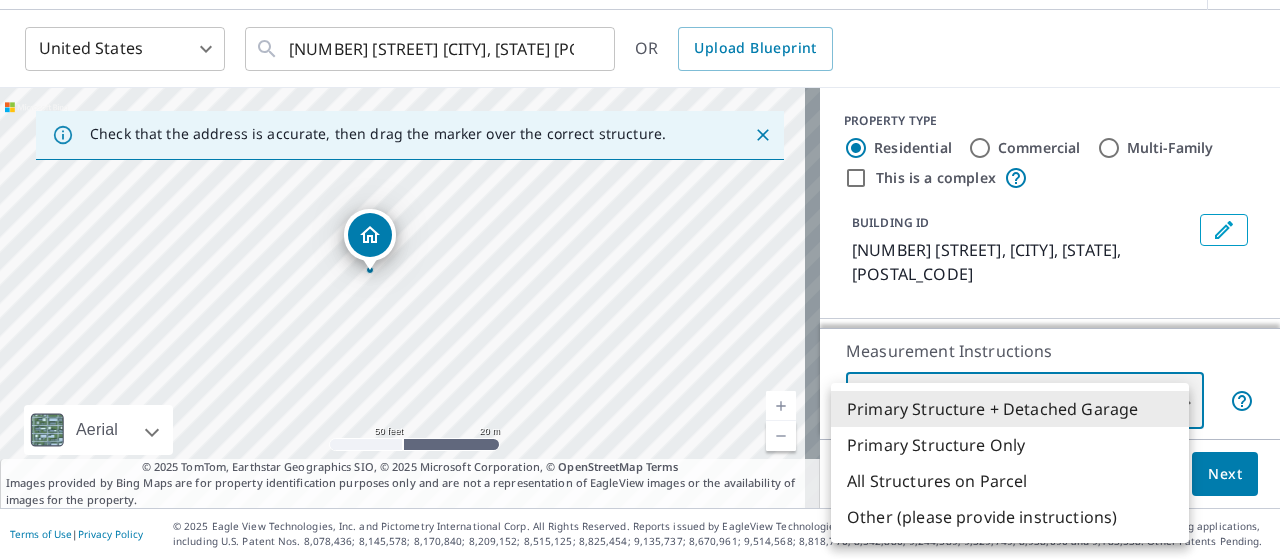 type on "2" 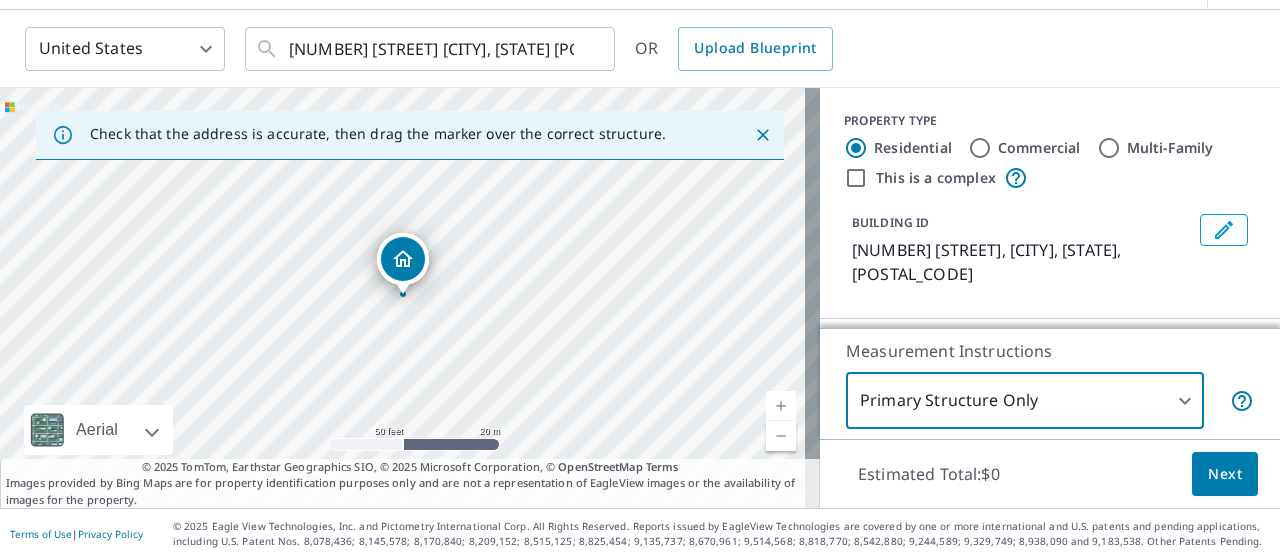 click on "PROPERTY TYPE Residential Commercial Multi-Family This is a complex BUILDING ID [NUMBER] [STREET], [CITY], [STATE], [POSTAL_CODE]" at bounding box center (1050, 203) 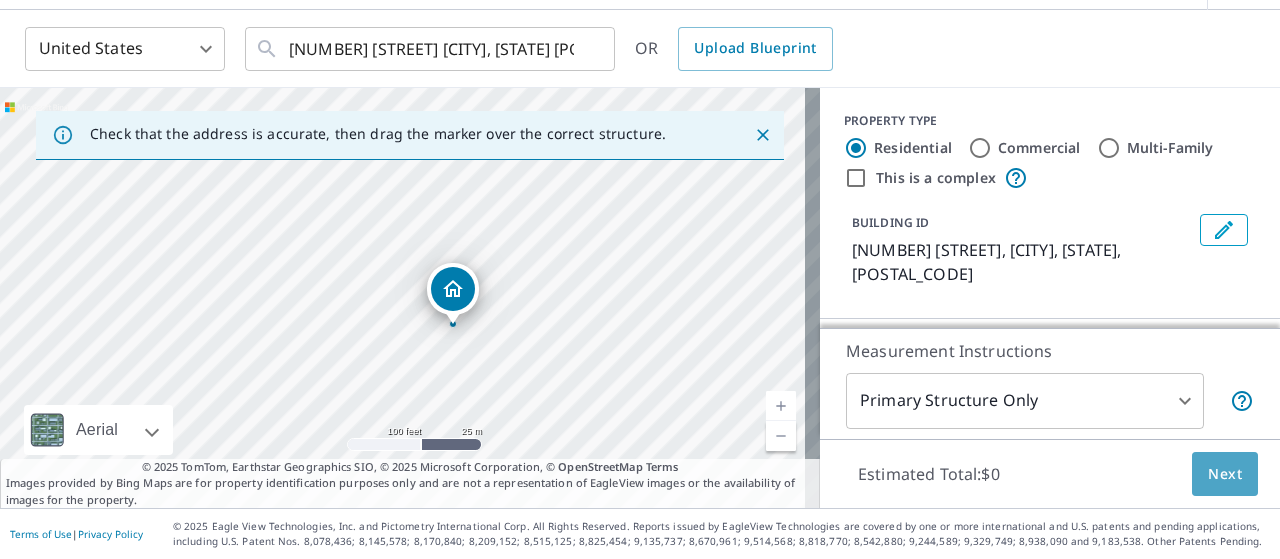 click on "Next" at bounding box center (1225, 474) 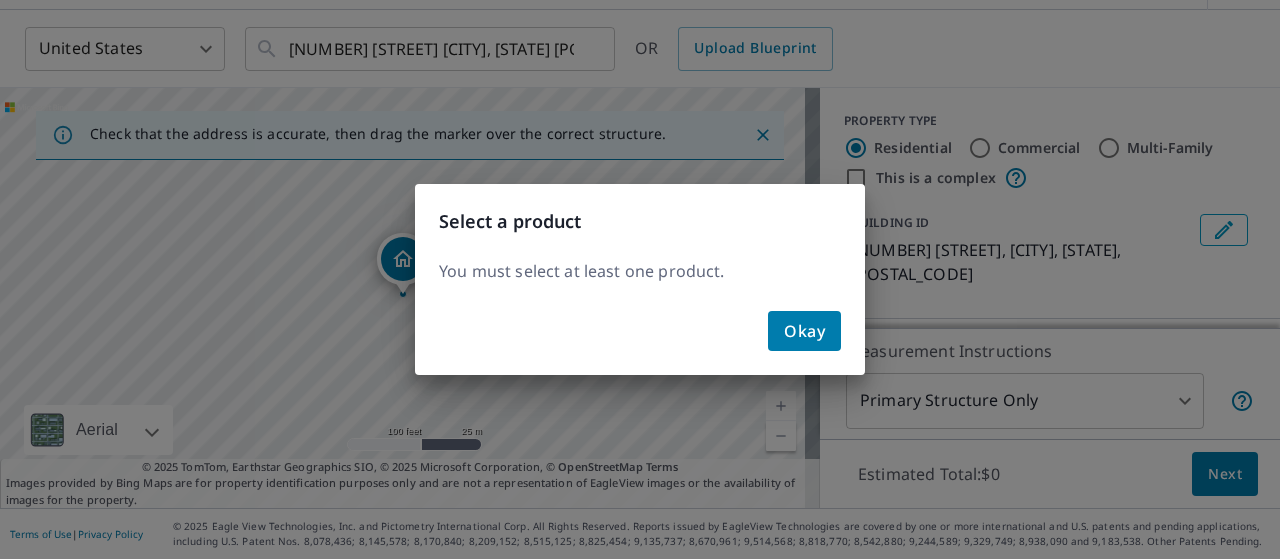 click on "Okay" 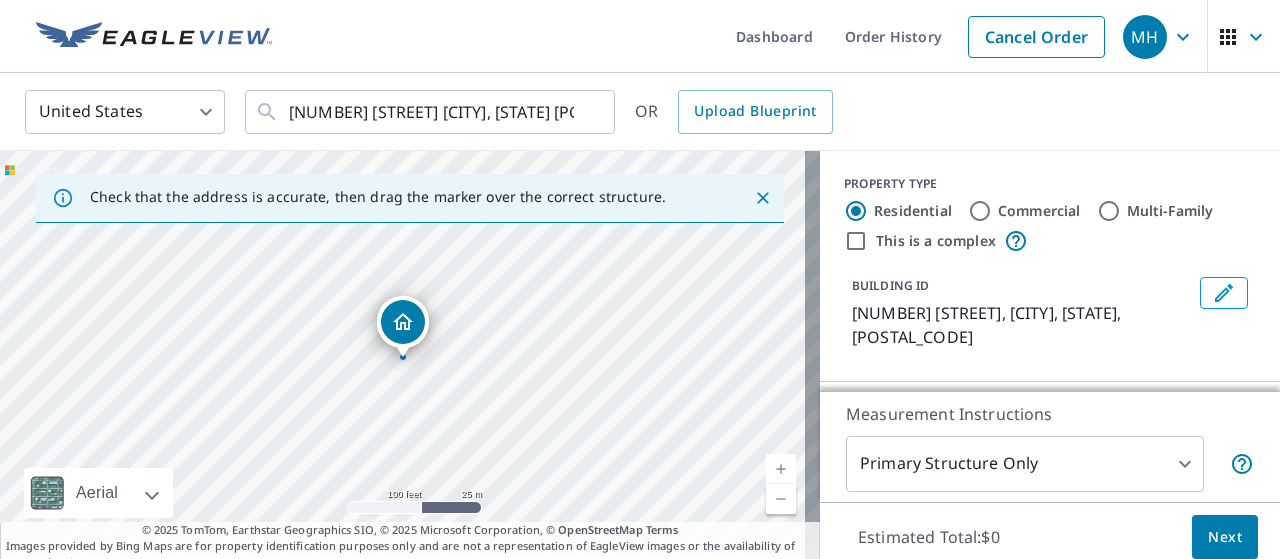 scroll, scrollTop: 0, scrollLeft: 0, axis: both 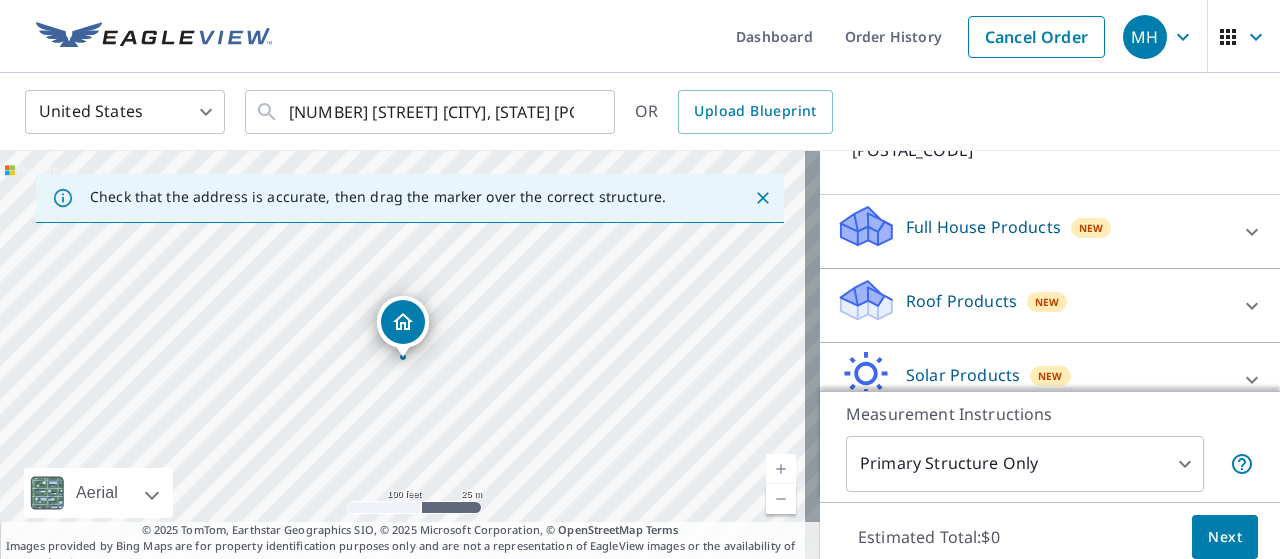 click on "Roof Products" at bounding box center [961, 301] 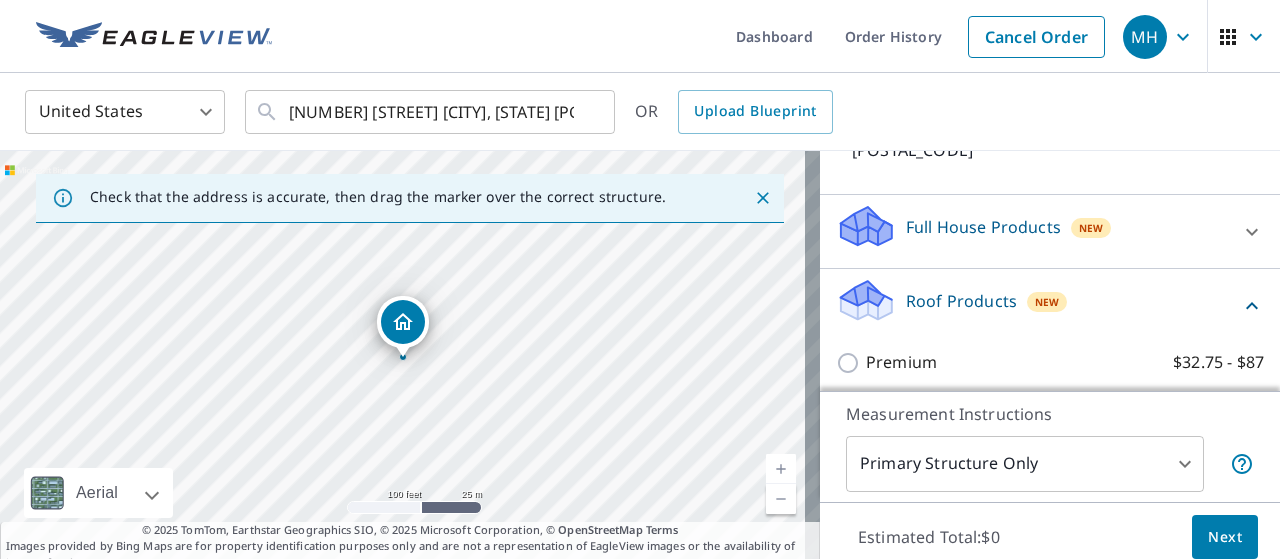 scroll, scrollTop: 287, scrollLeft: 0, axis: vertical 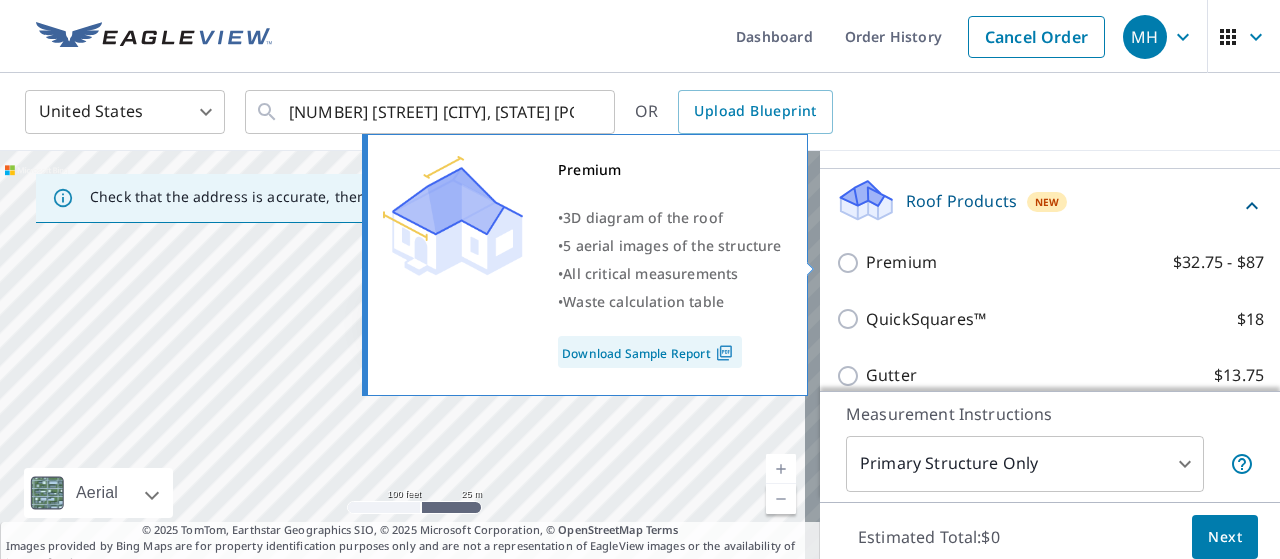 click on "Premium" at bounding box center [901, 262] 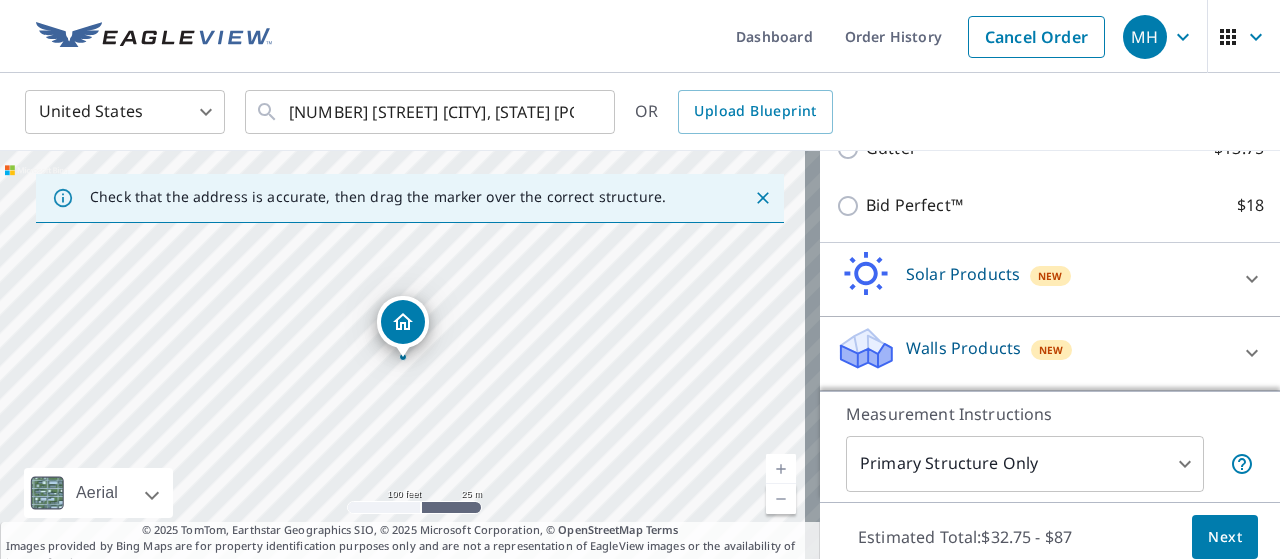scroll, scrollTop: 580, scrollLeft: 0, axis: vertical 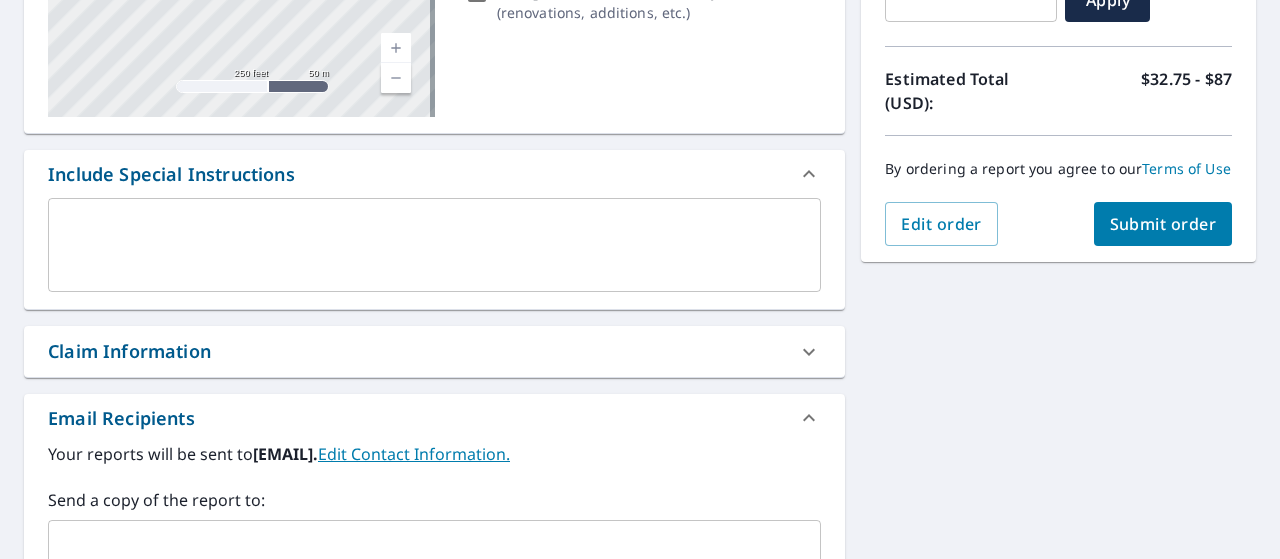click at bounding box center [434, 245] 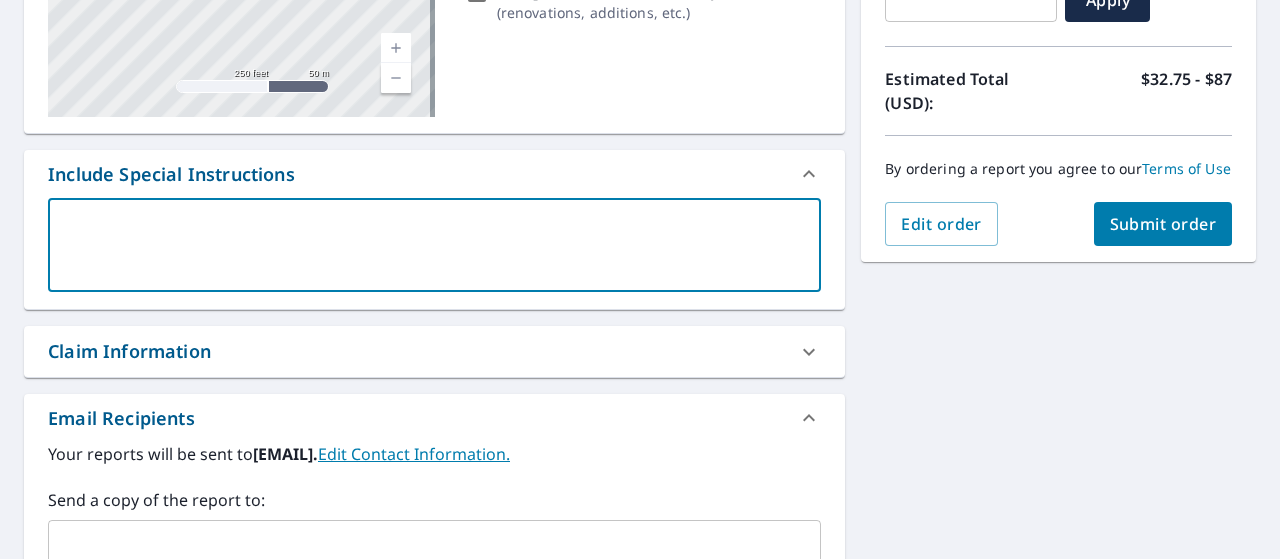 type on "j" 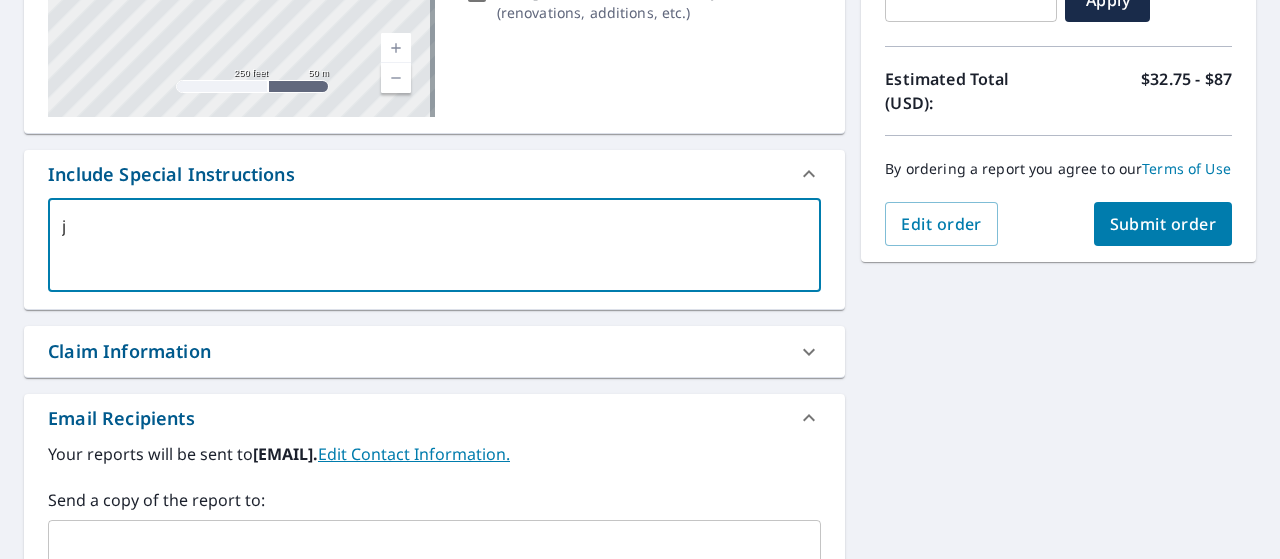 type on "ja" 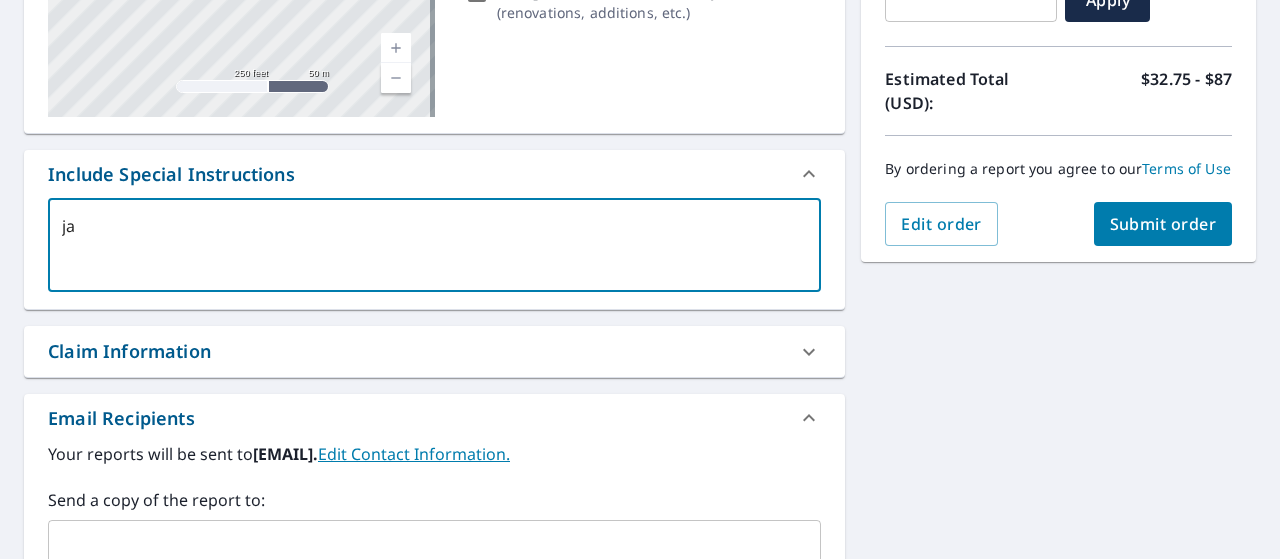 type on "[FIRST]" 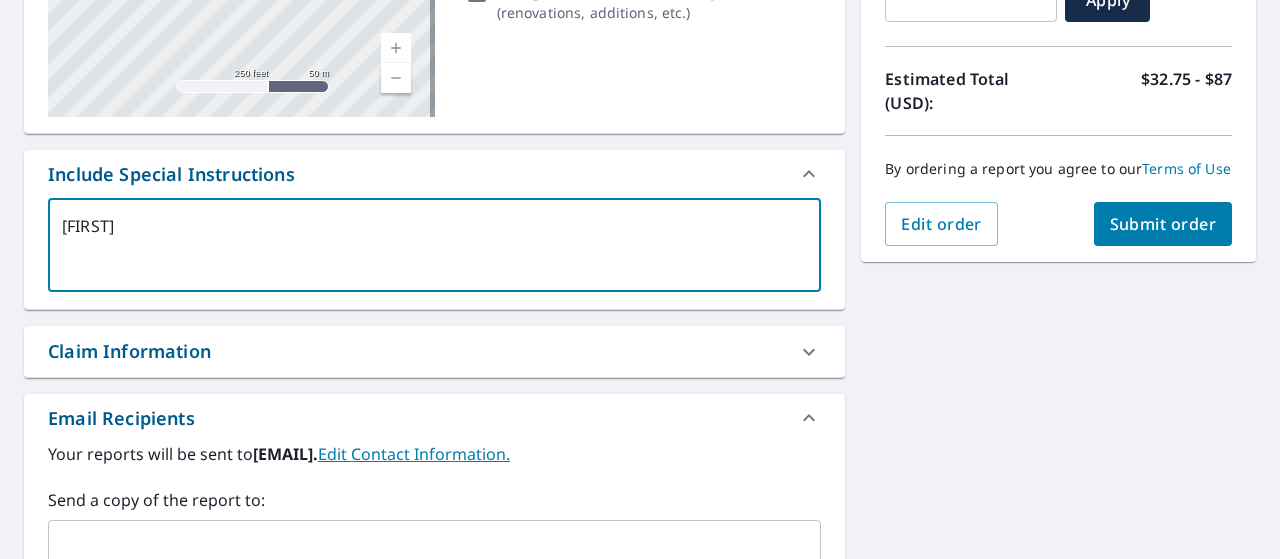 type on "[FIRST]" 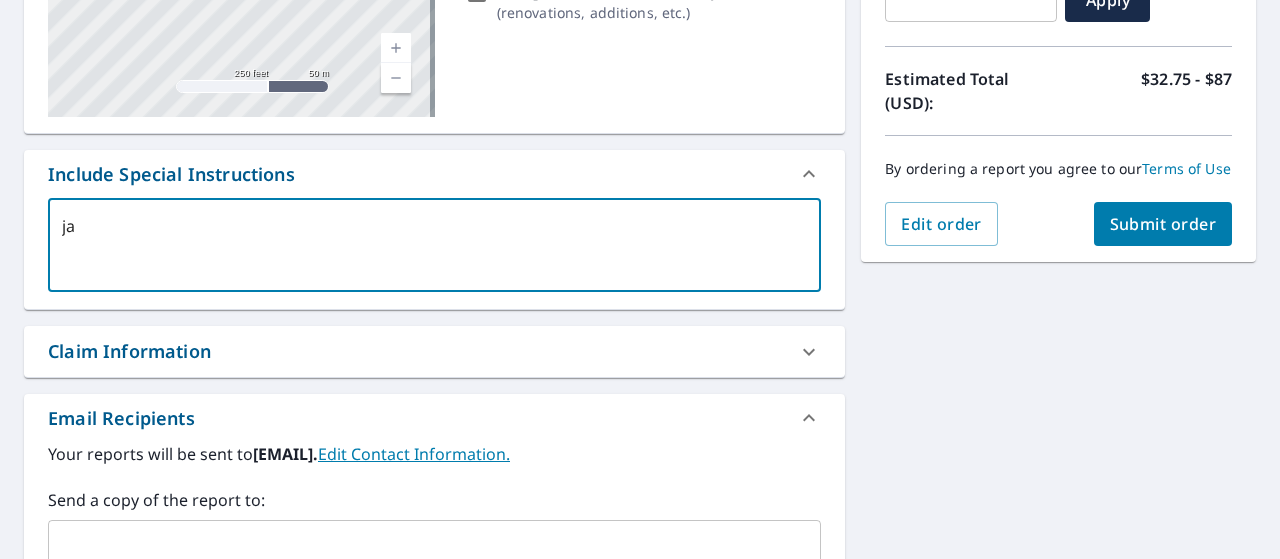 type on "j" 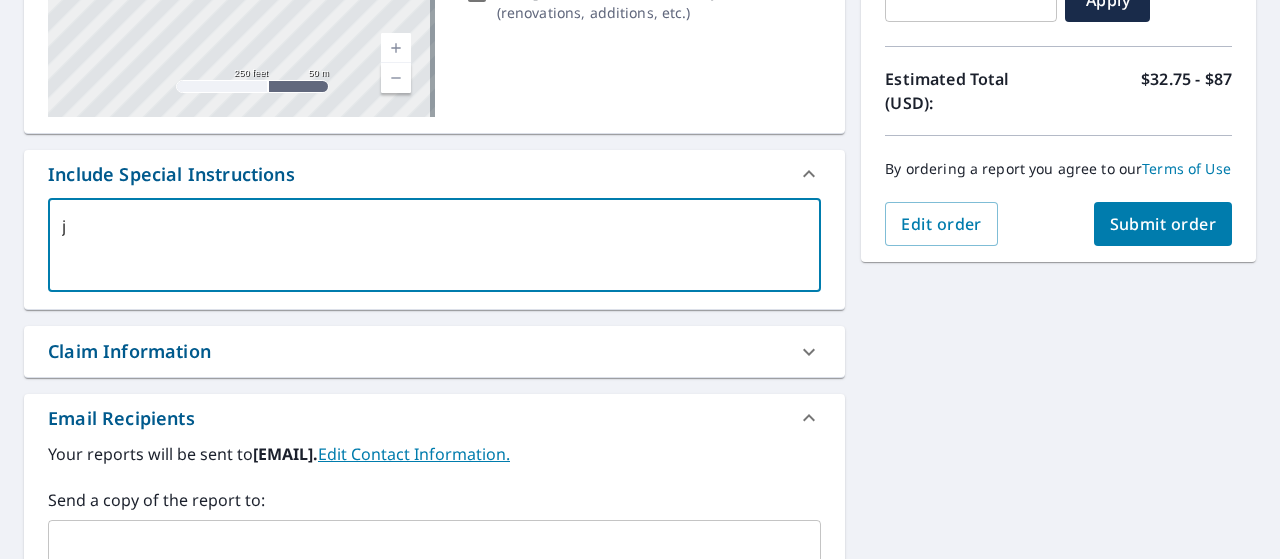 type 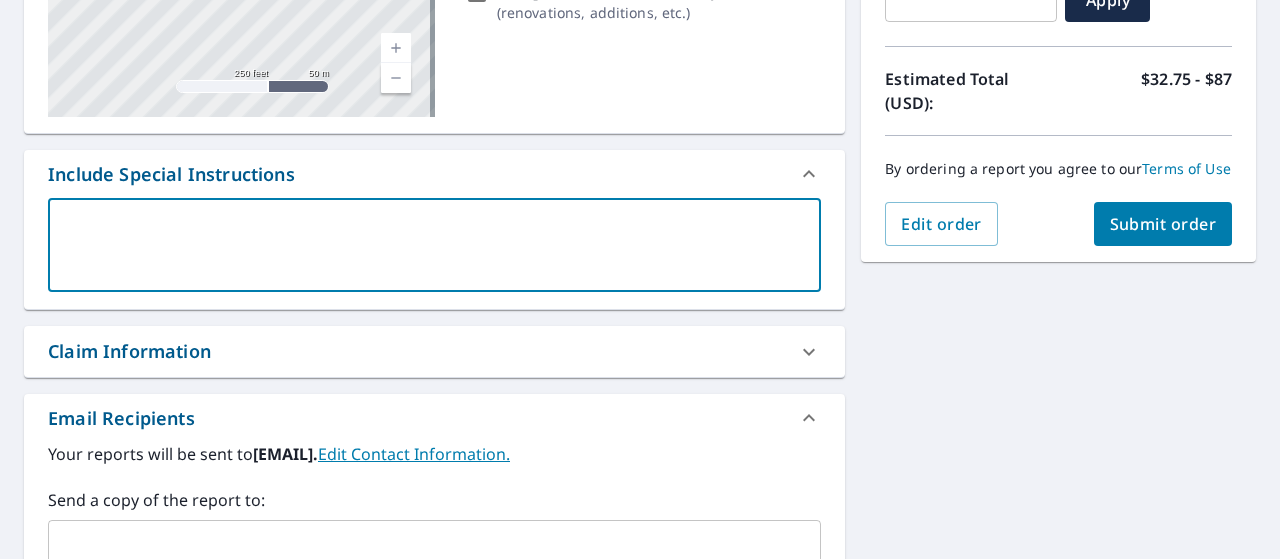 scroll, scrollTop: 600, scrollLeft: 0, axis: vertical 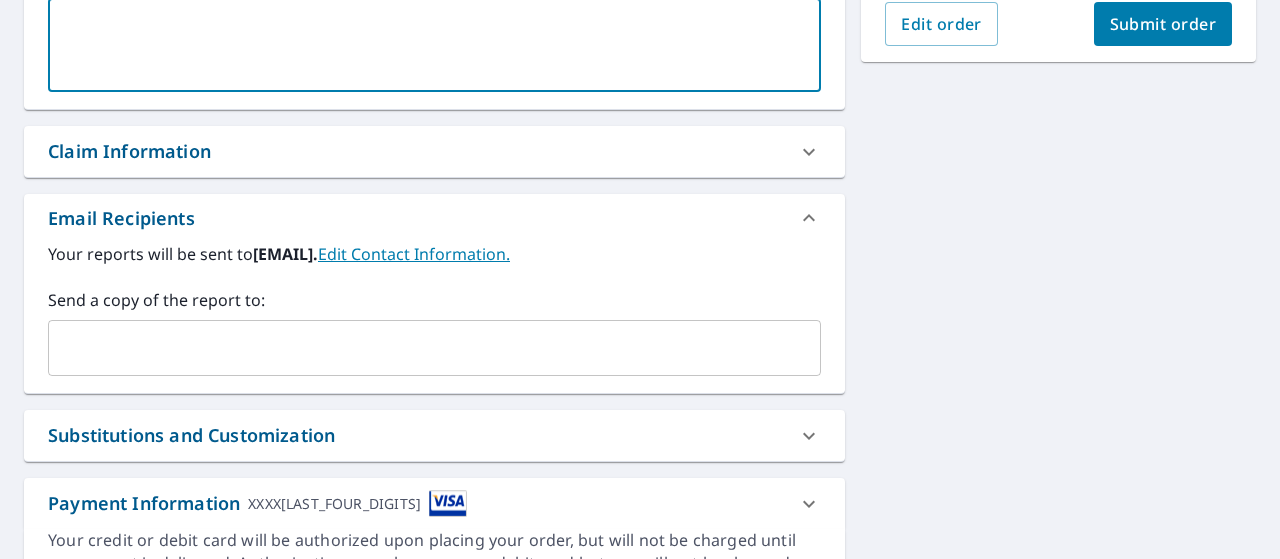 click at bounding box center [419, 348] 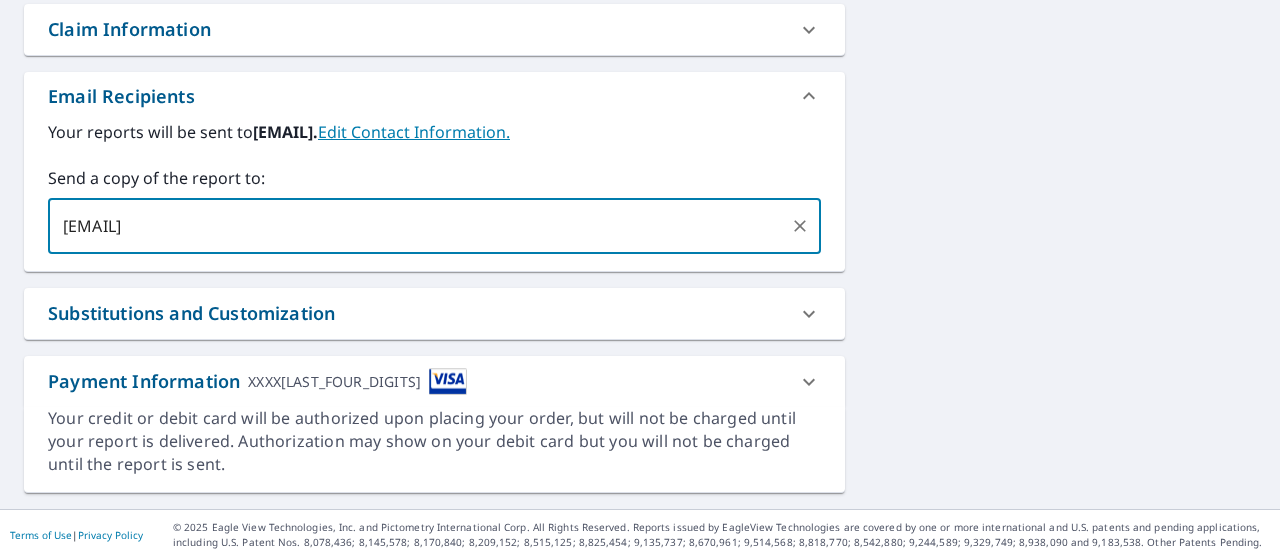 scroll, scrollTop: 522, scrollLeft: 0, axis: vertical 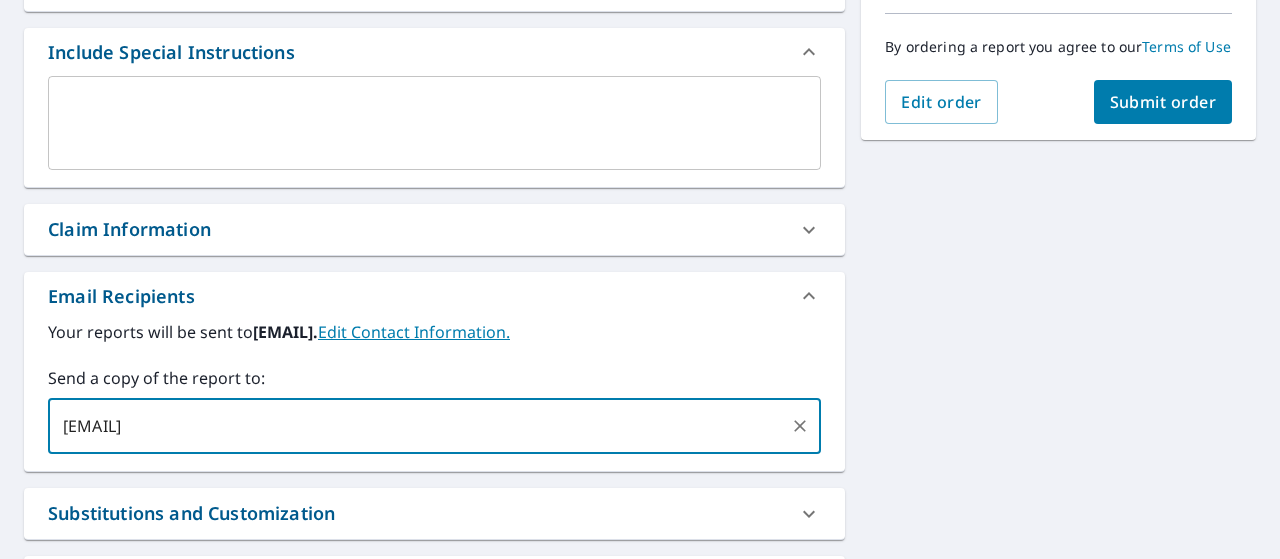 type on "[EMAIL]" 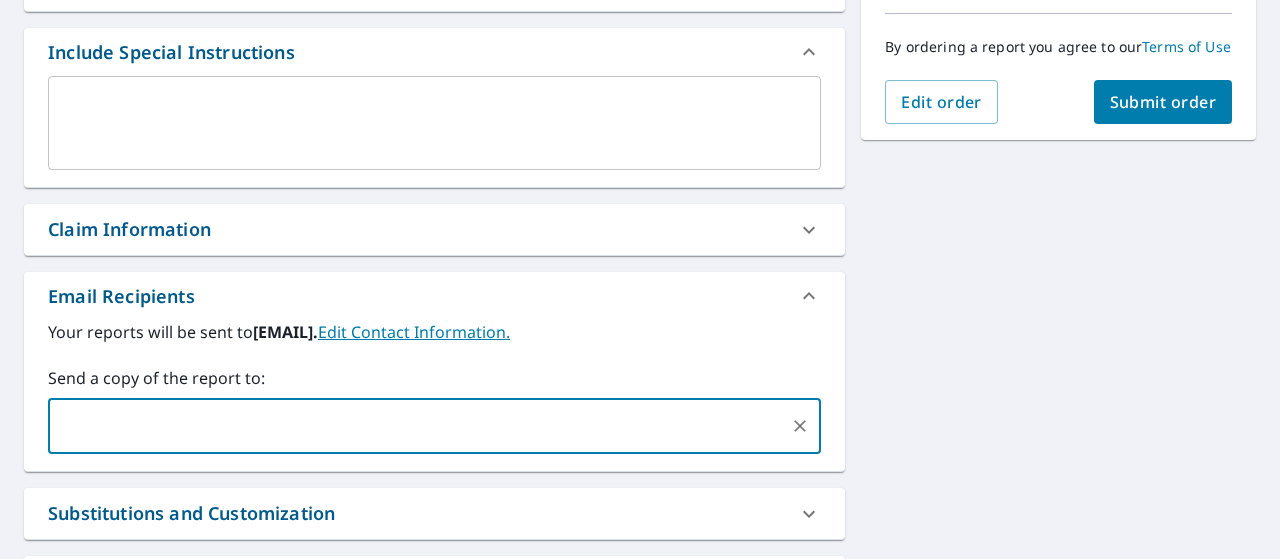 click on "Submit order" at bounding box center [1163, 102] 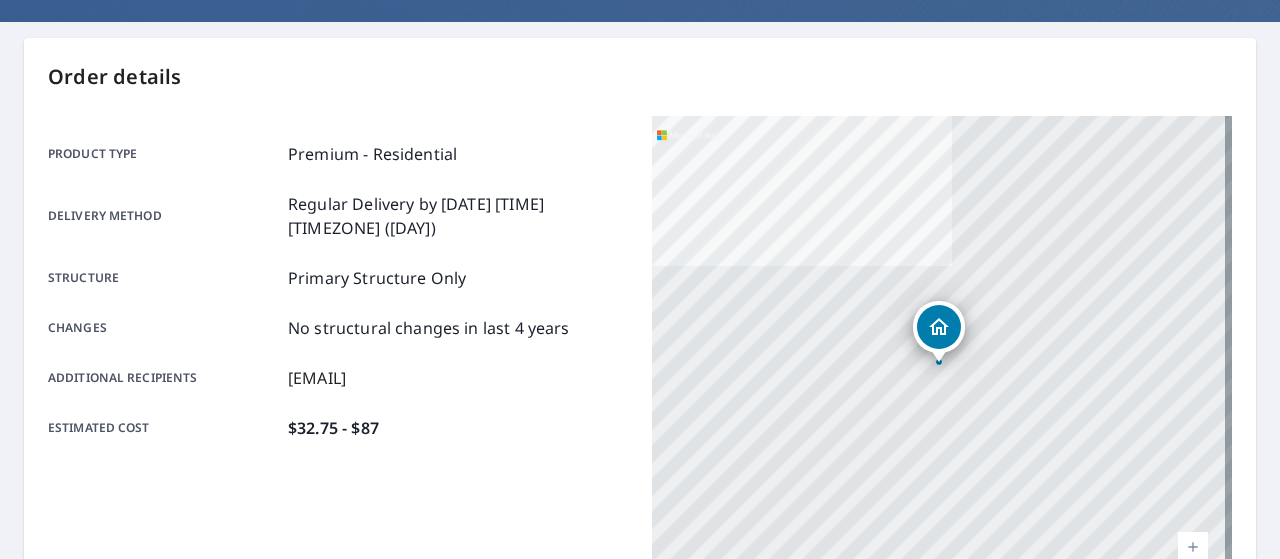scroll, scrollTop: 122, scrollLeft: 0, axis: vertical 